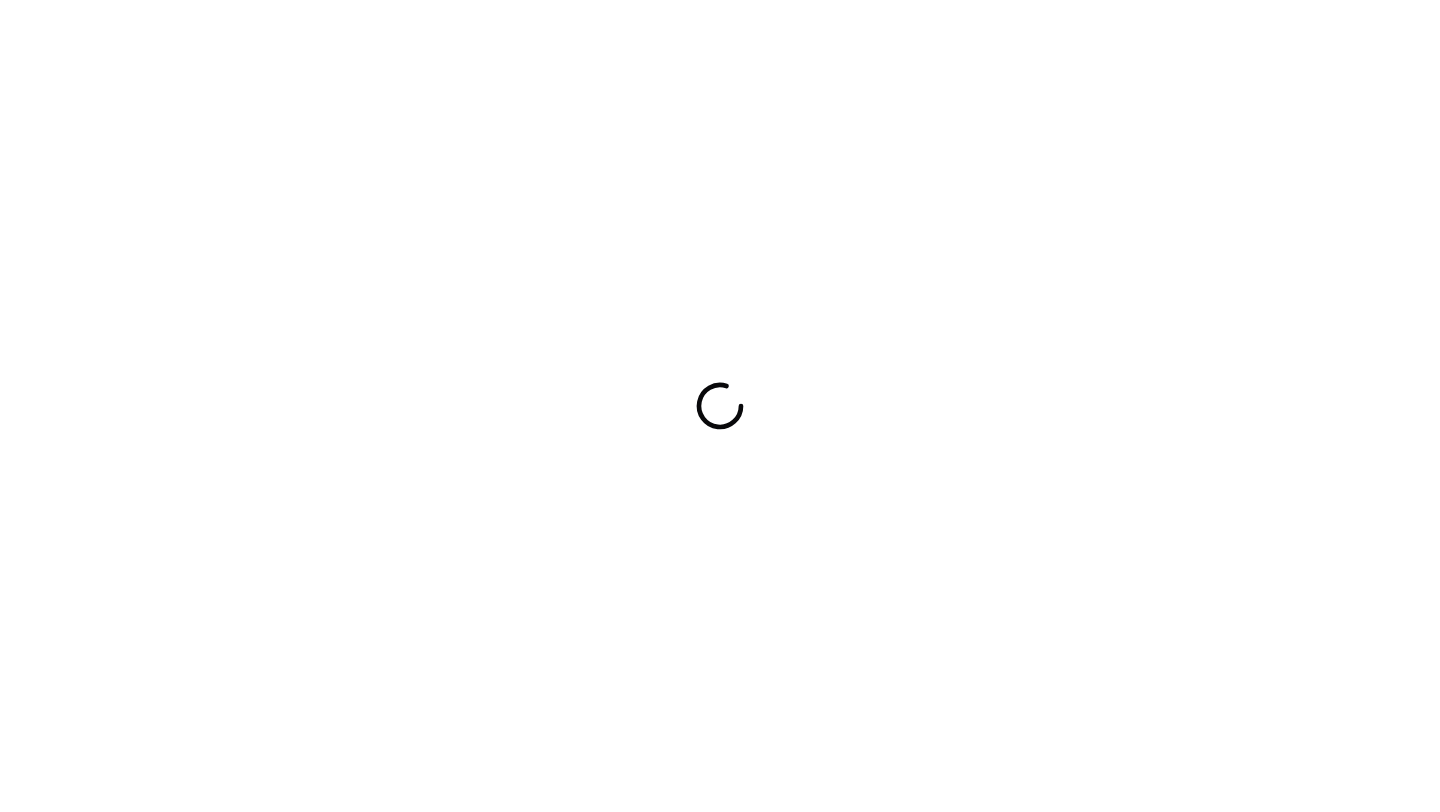 scroll, scrollTop: 0, scrollLeft: 0, axis: both 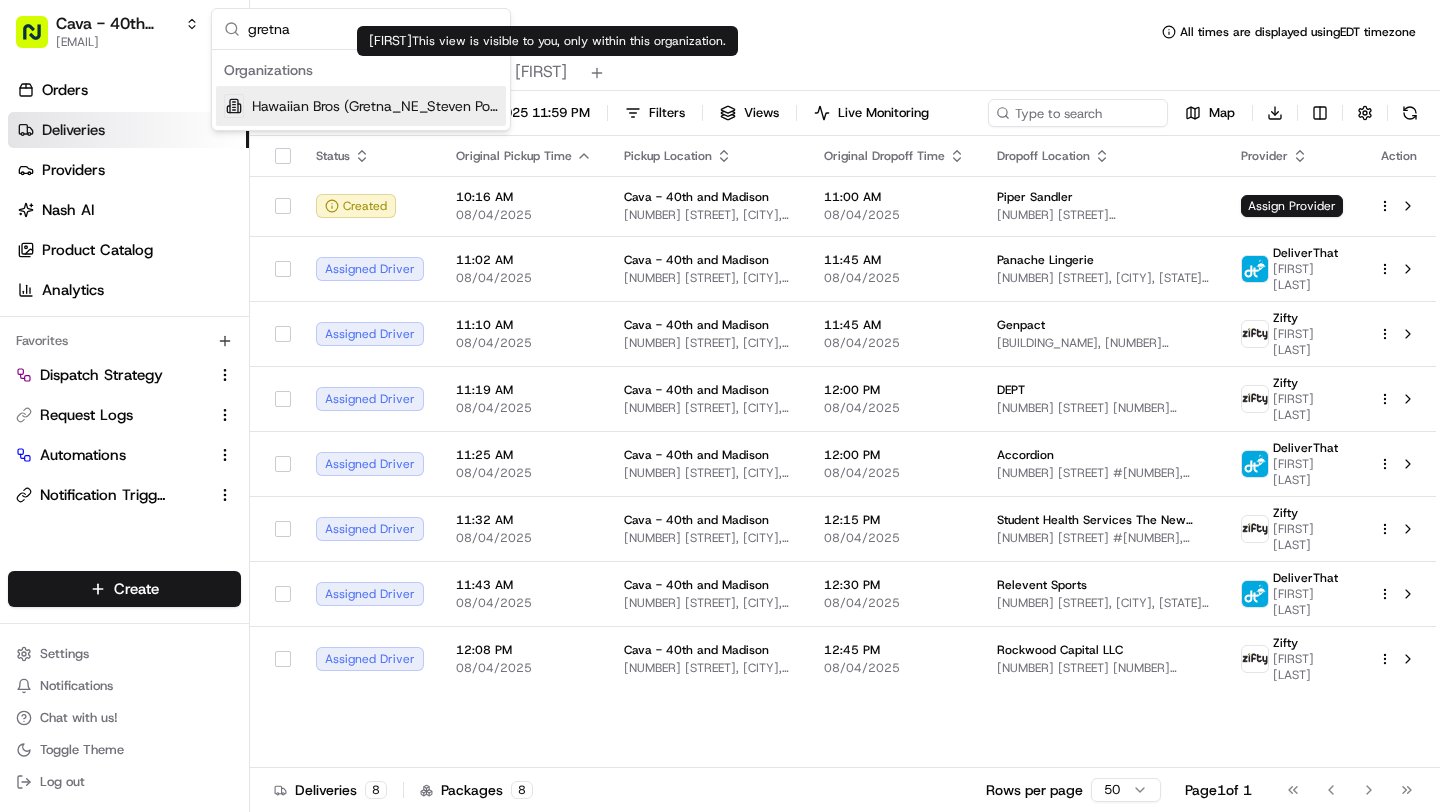 type on "gretna" 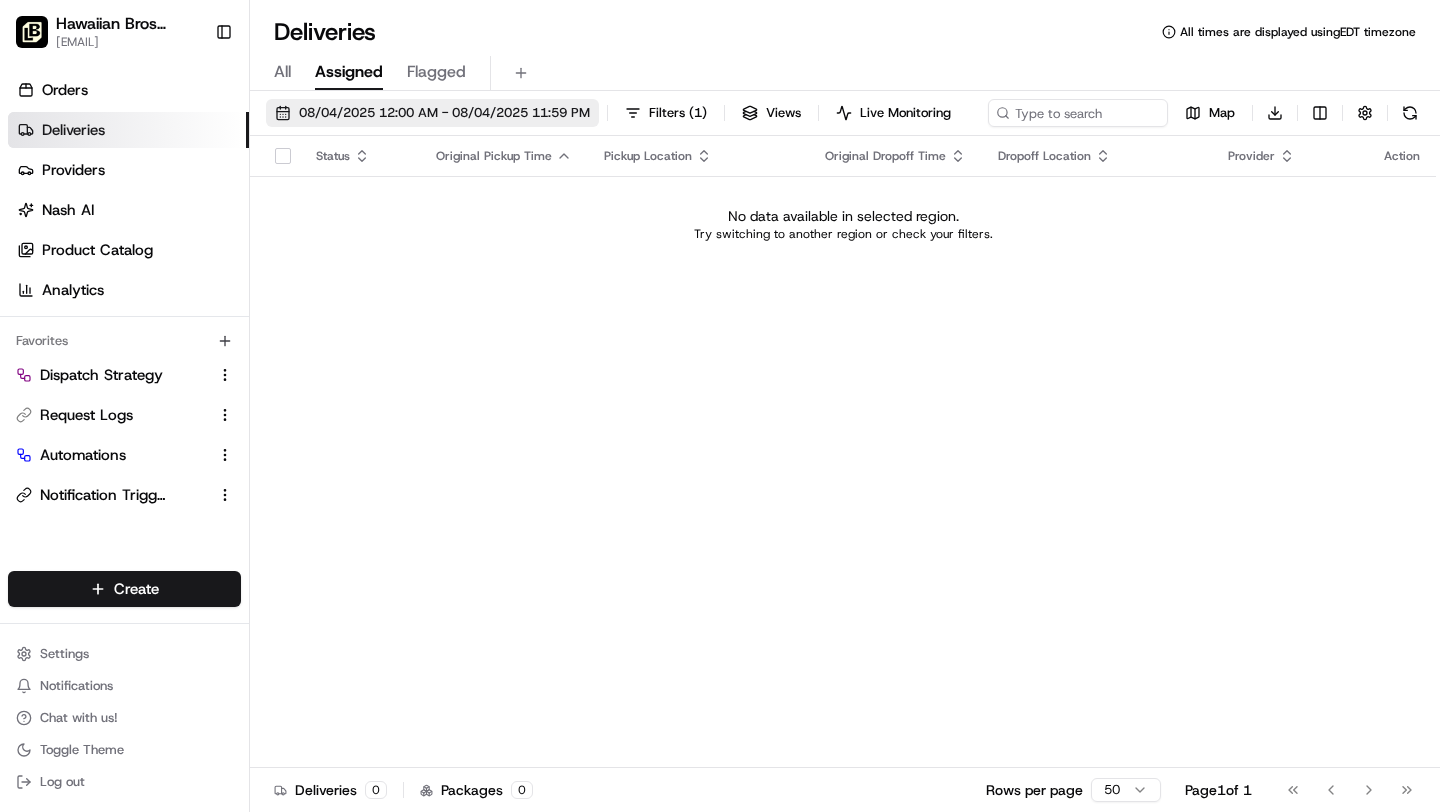 click on "08/04/2025 12:00 AM - 08/04/2025 11:59 PM" at bounding box center [444, 113] 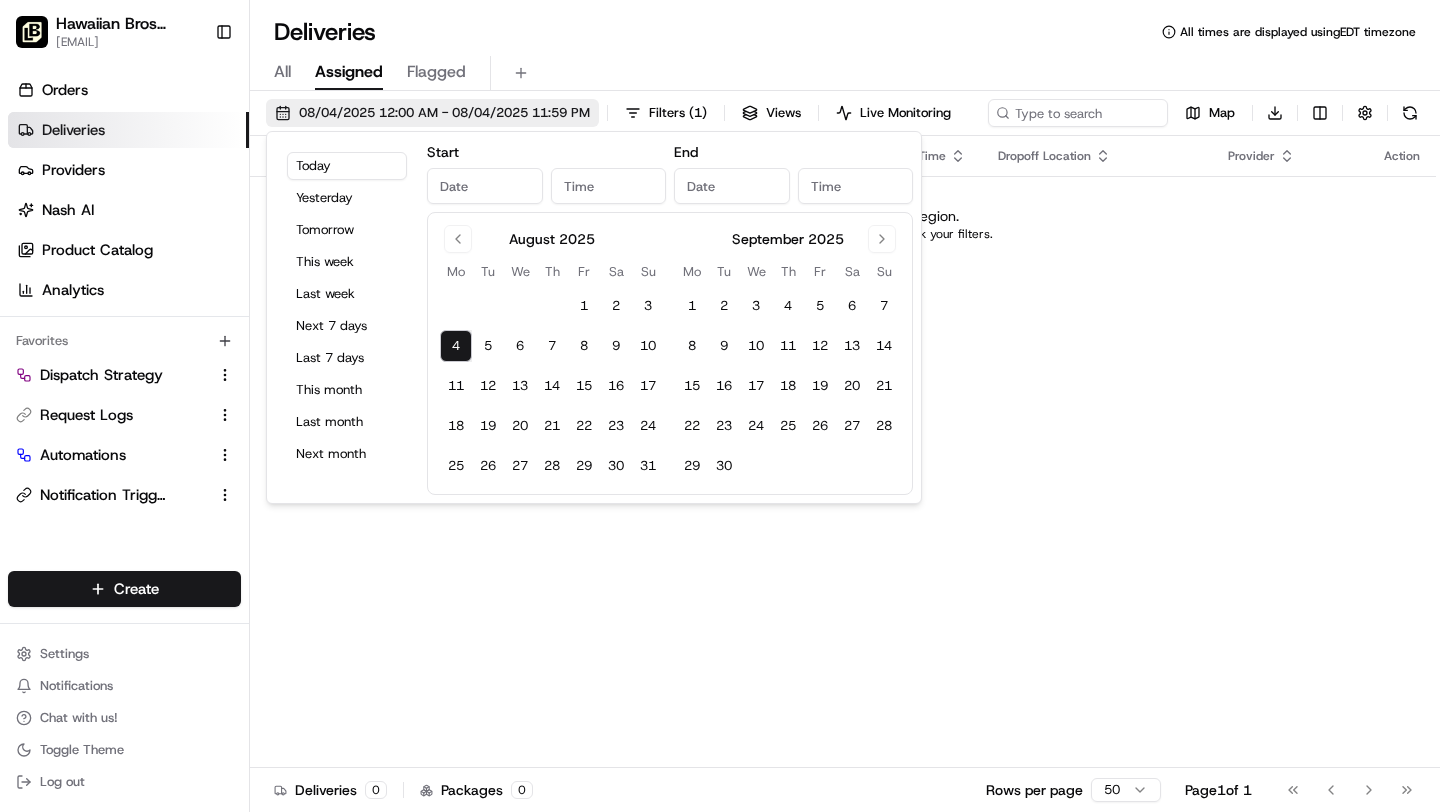 type on "Aug 4, 2025" 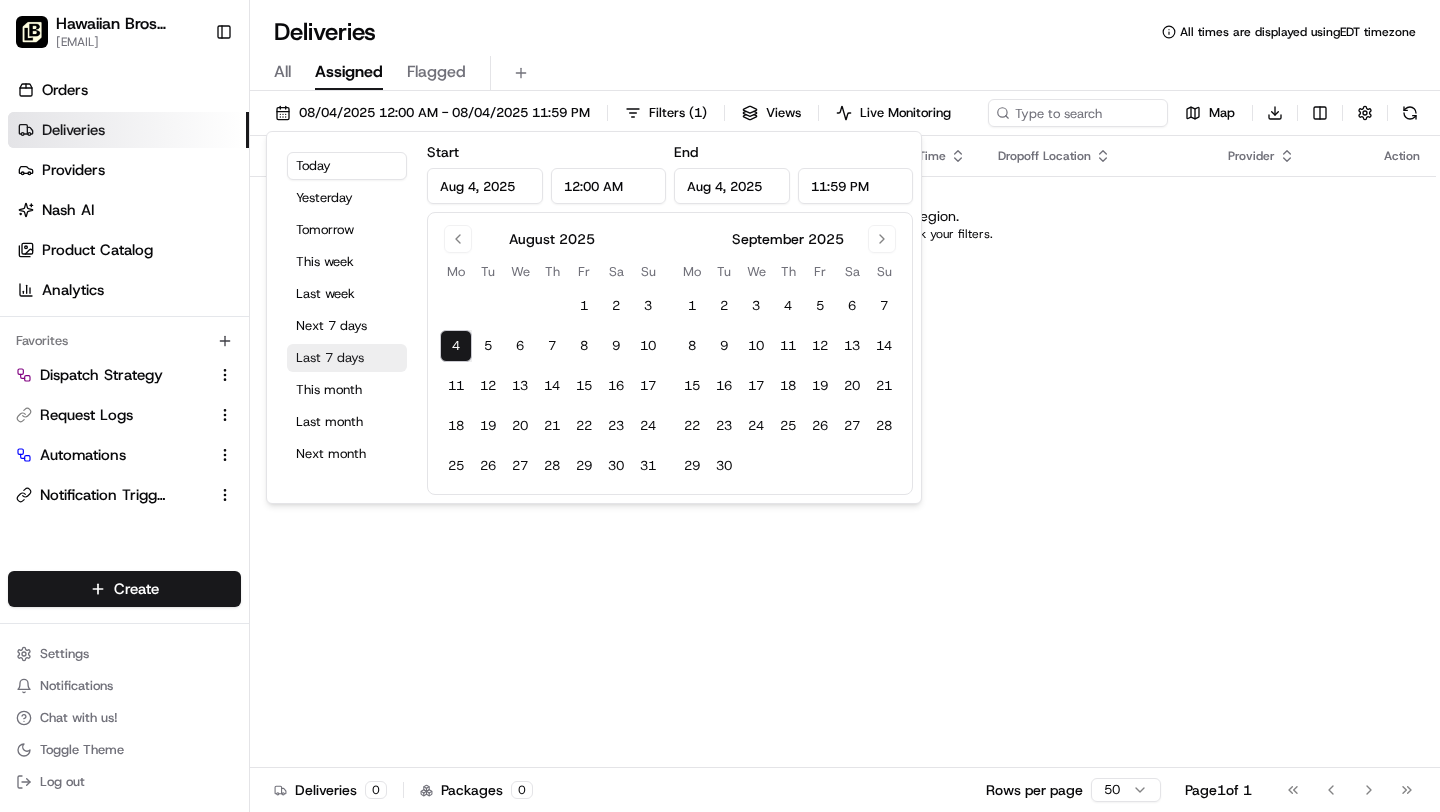 click on "Last 7 days" at bounding box center [347, 358] 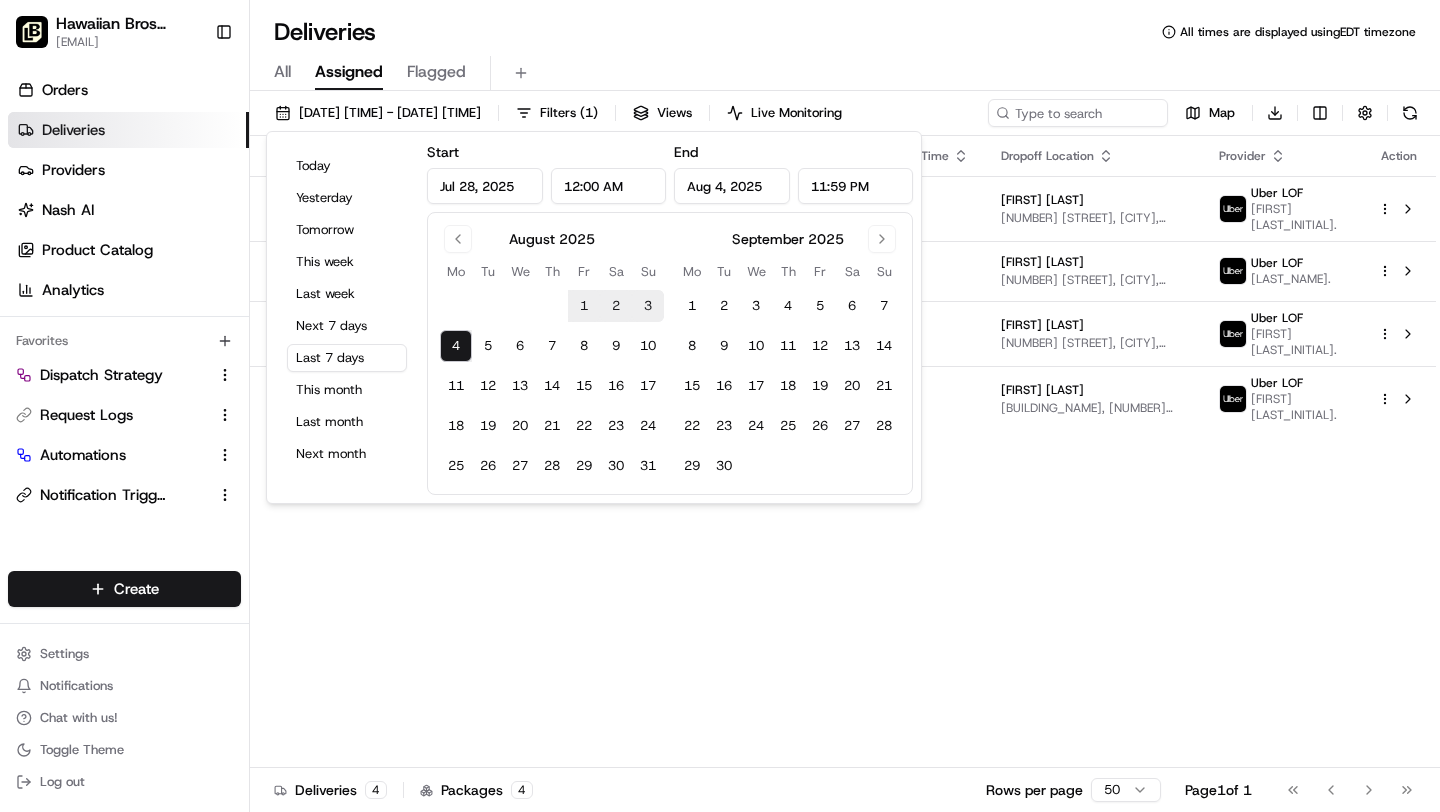 click on "Deliveries All times are displayed using  EDT   timezone" at bounding box center (845, 32) 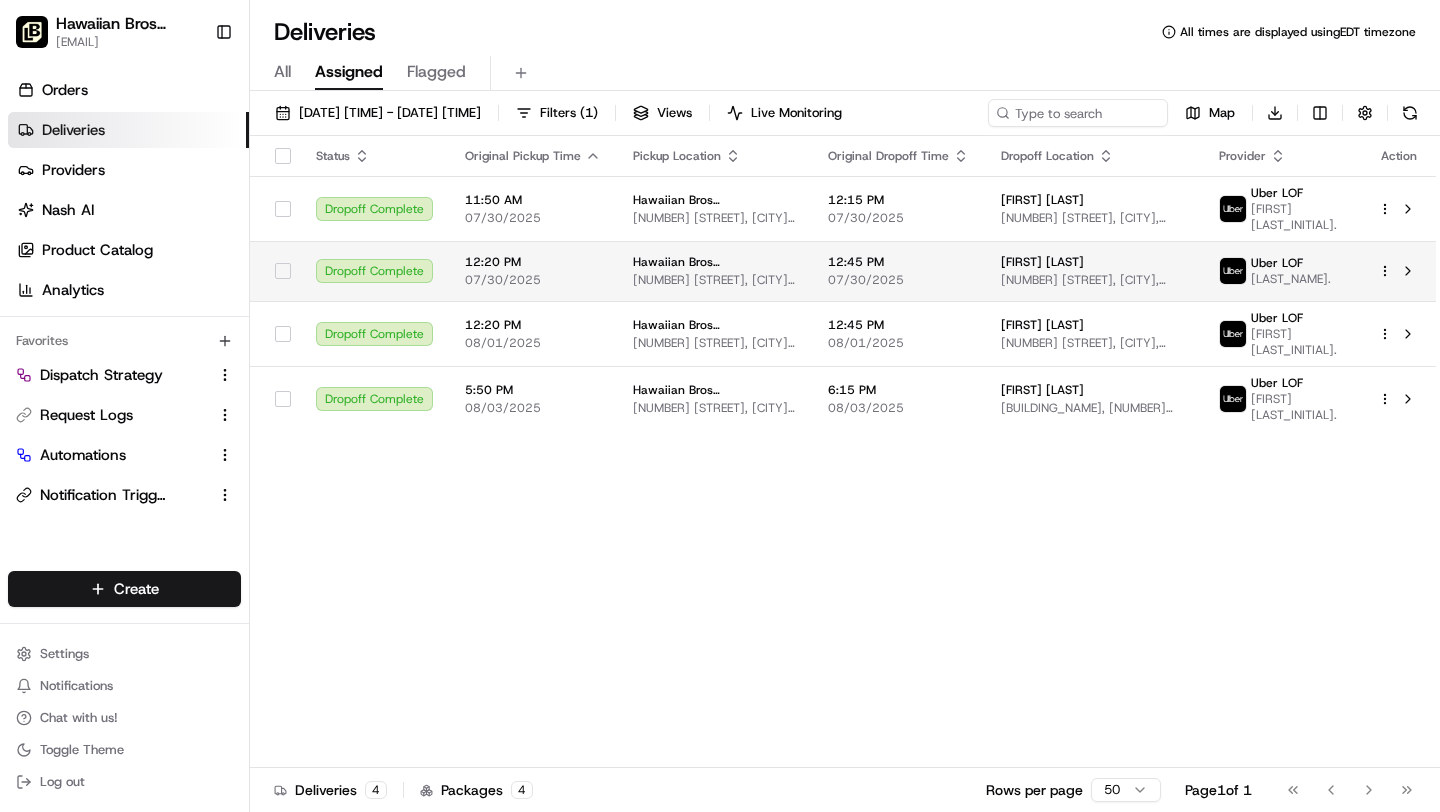 click on "Hawaiian Bros (Gretna_NE_Steven Pointe Circle) 16171 Stevens Point Cir, Gretna, NE 68028, USA" at bounding box center [714, 271] 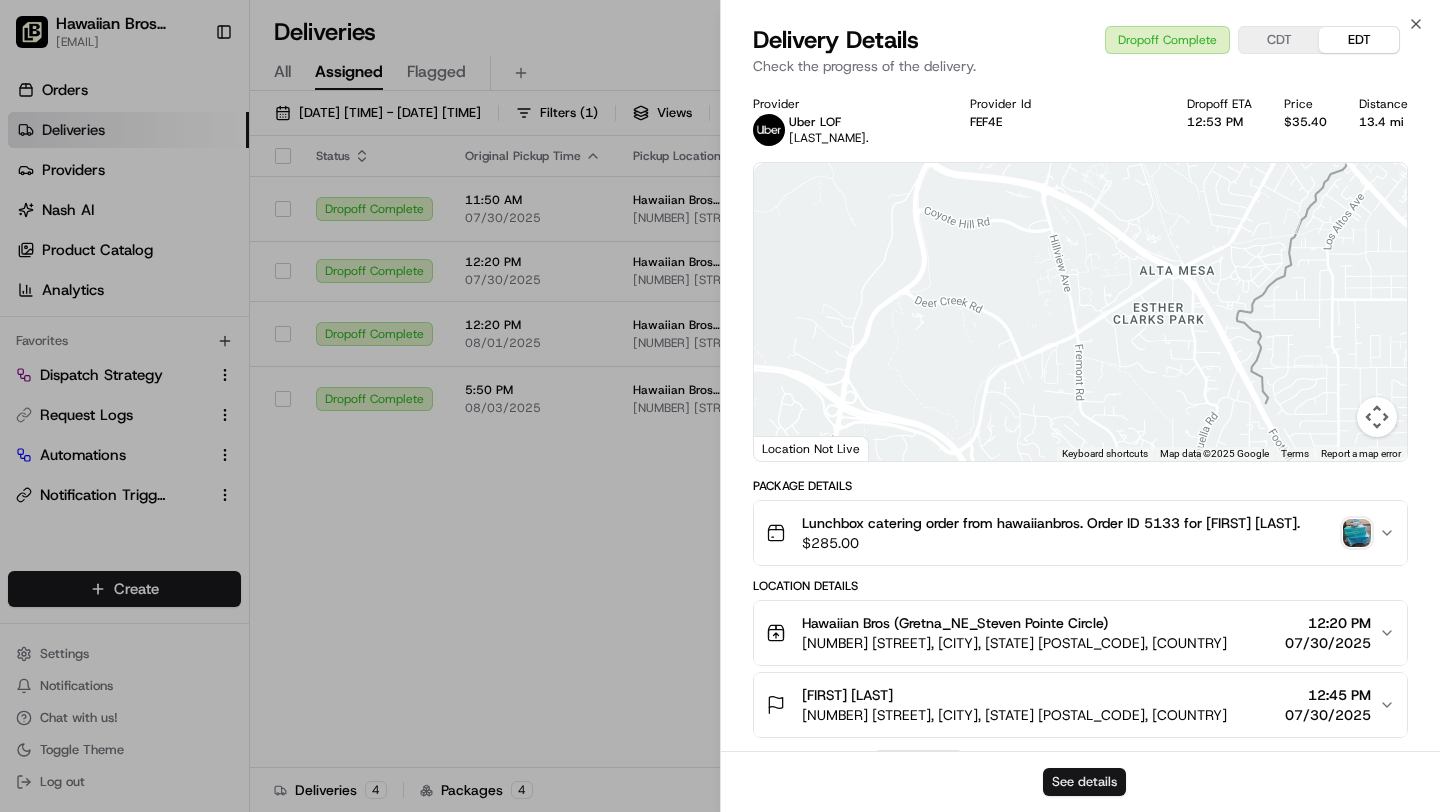 click on "See details" at bounding box center [1084, 782] 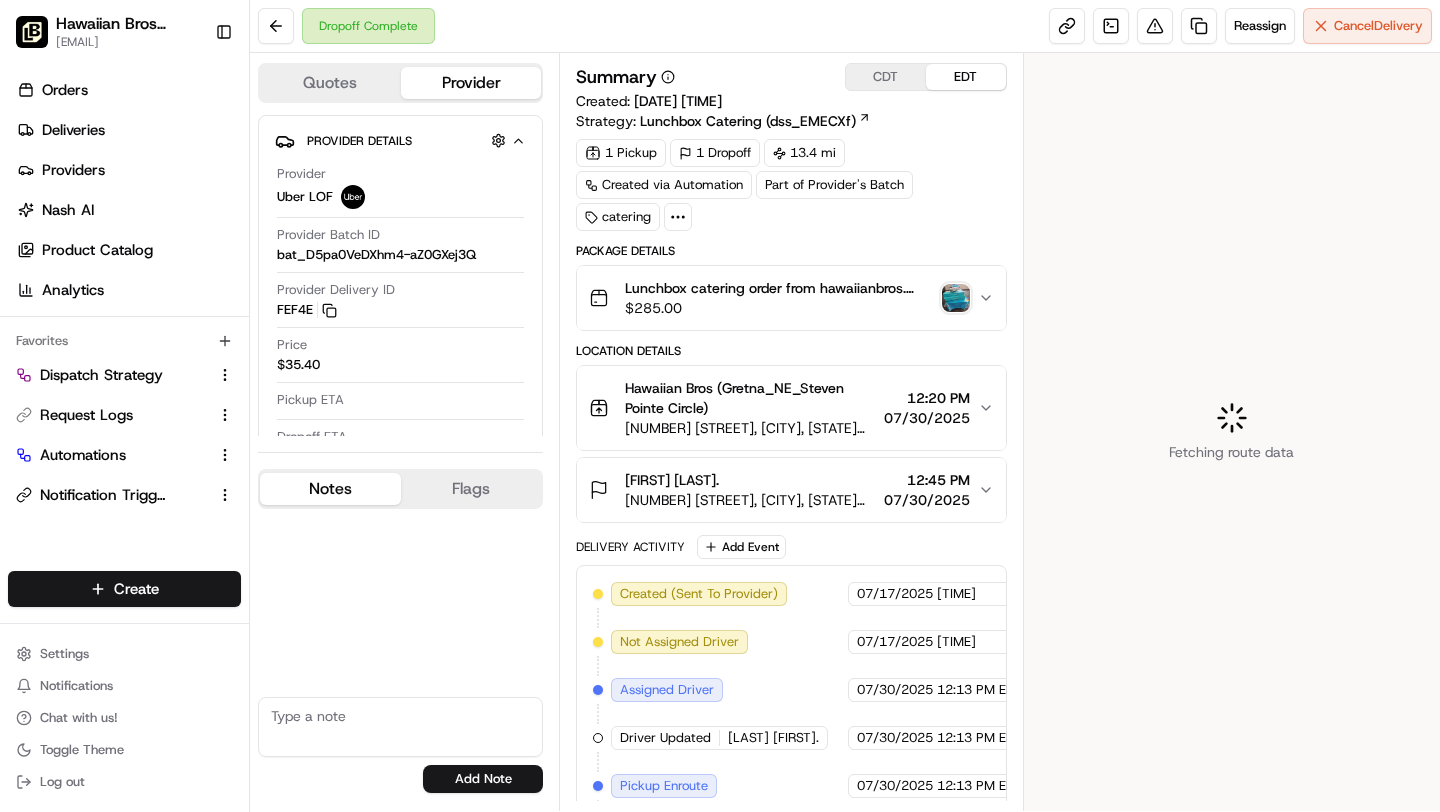 scroll, scrollTop: 0, scrollLeft: 0, axis: both 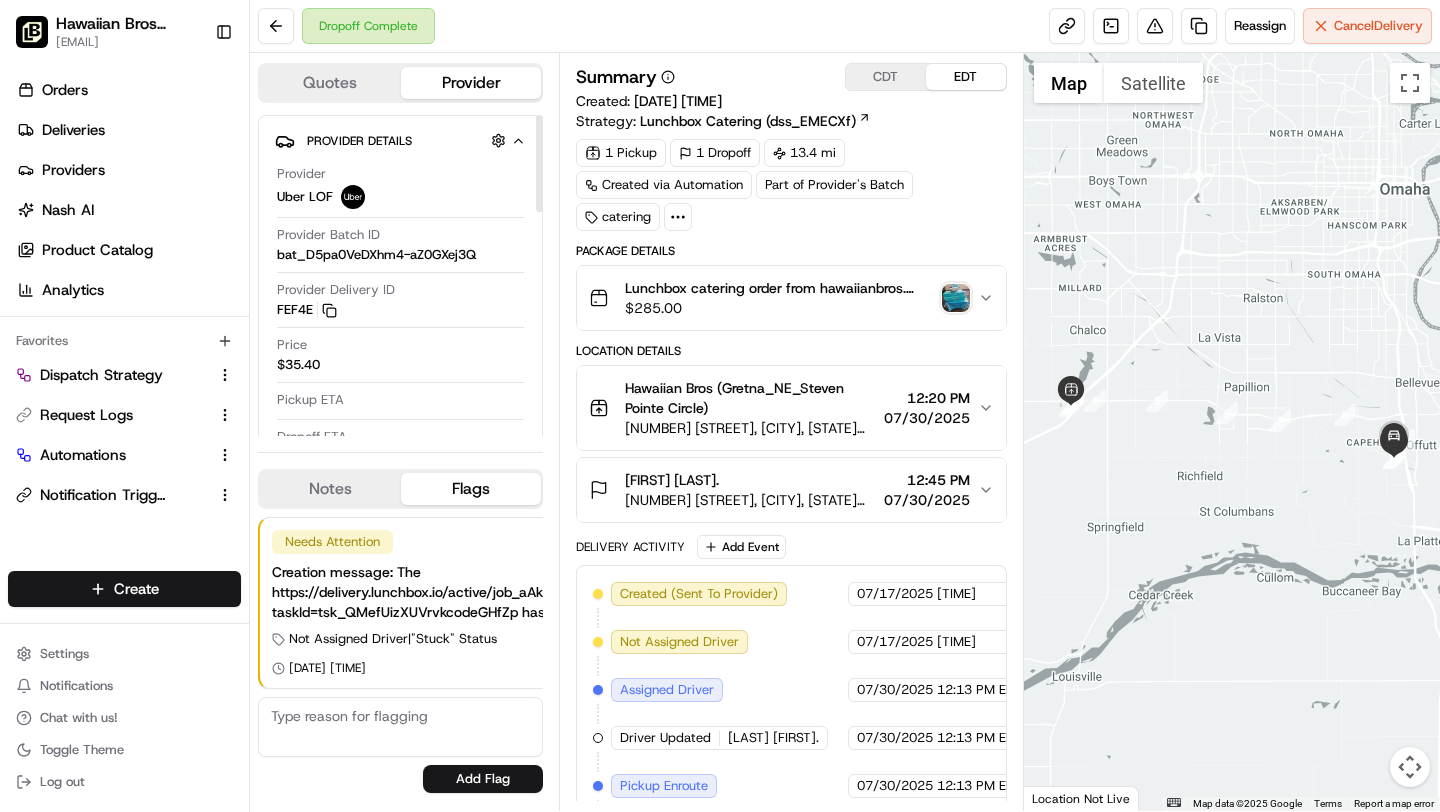 click on "Quotes" at bounding box center [330, 83] 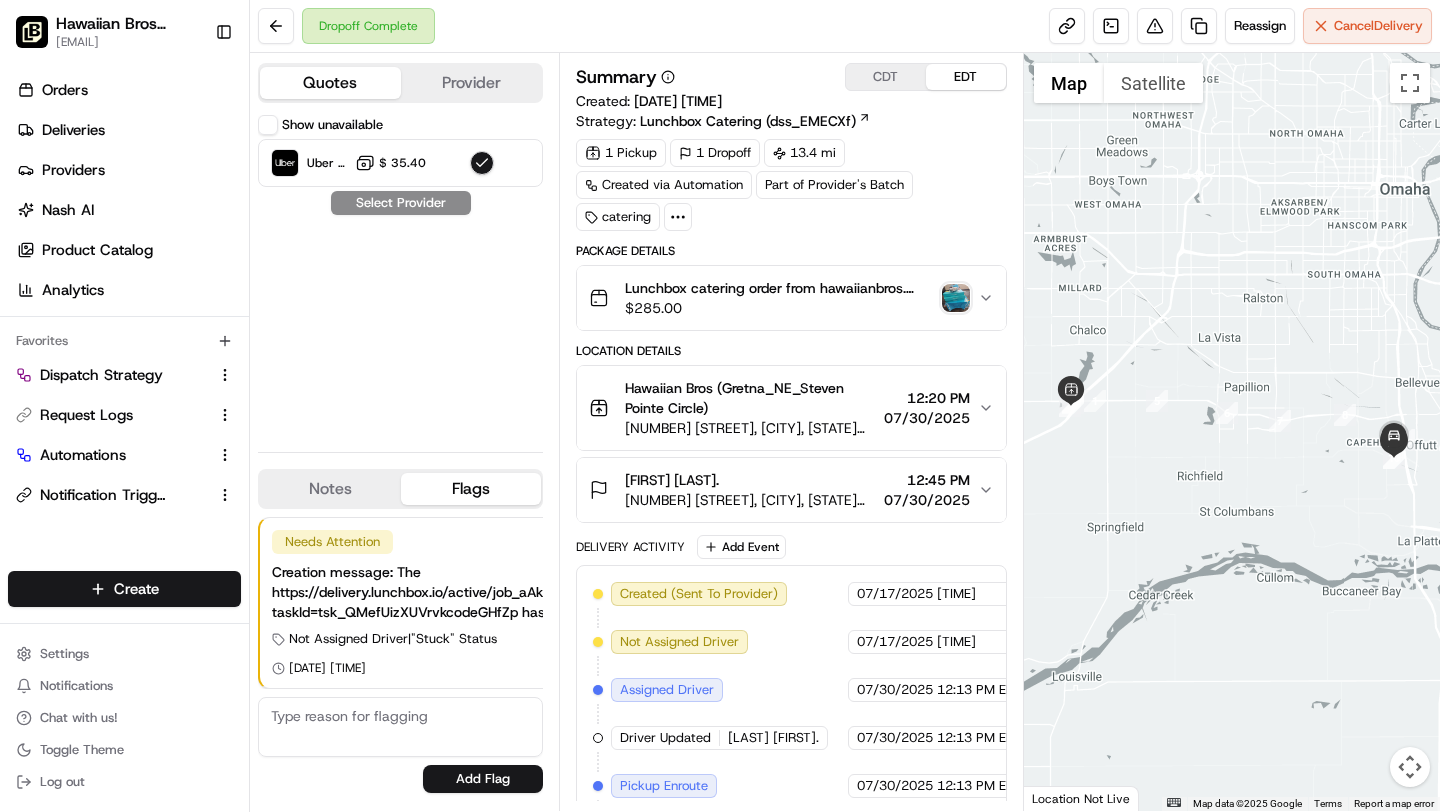 click on "Show unavailable" at bounding box center (268, 125) 